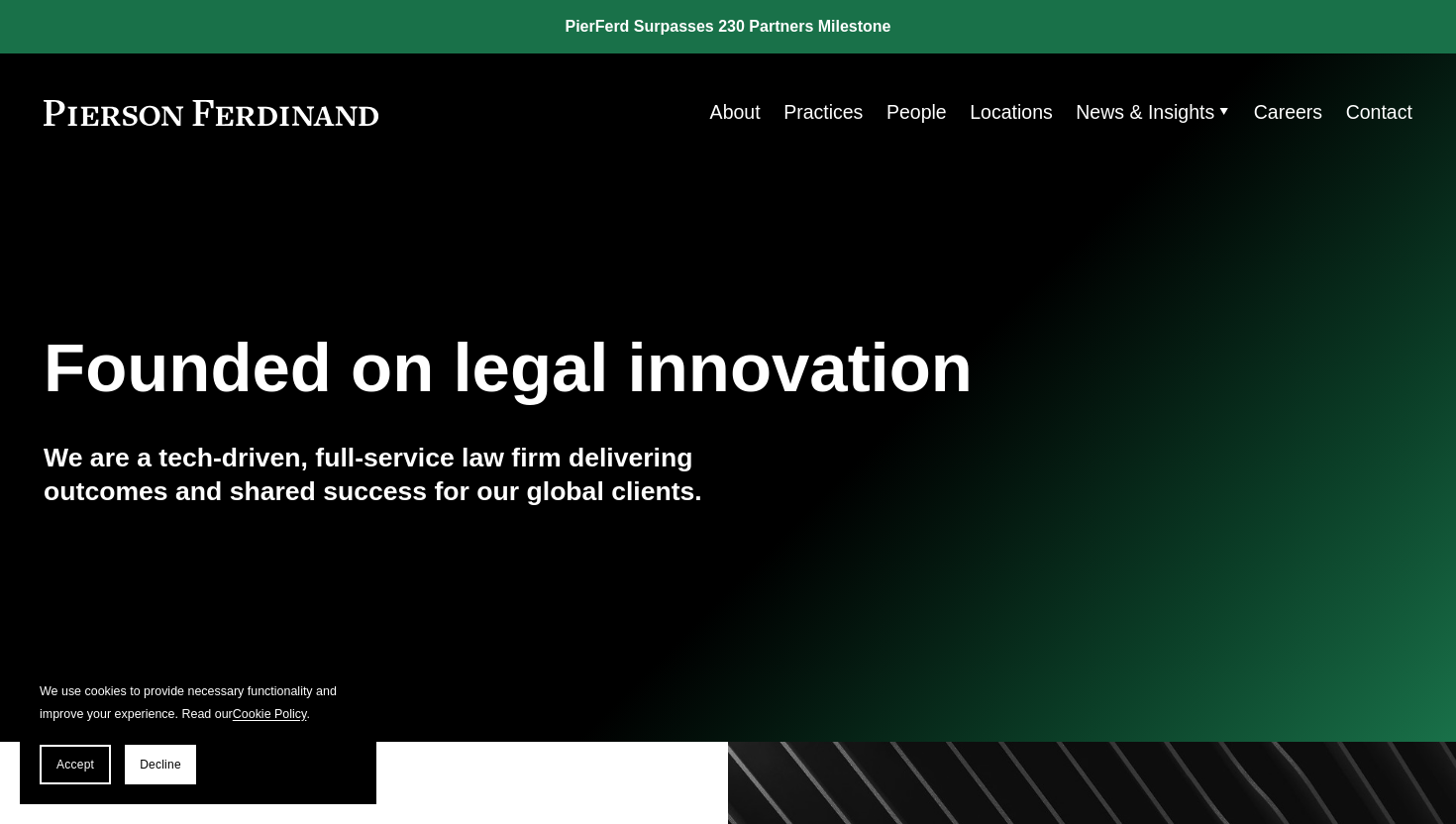 scroll, scrollTop: 0, scrollLeft: 0, axis: both 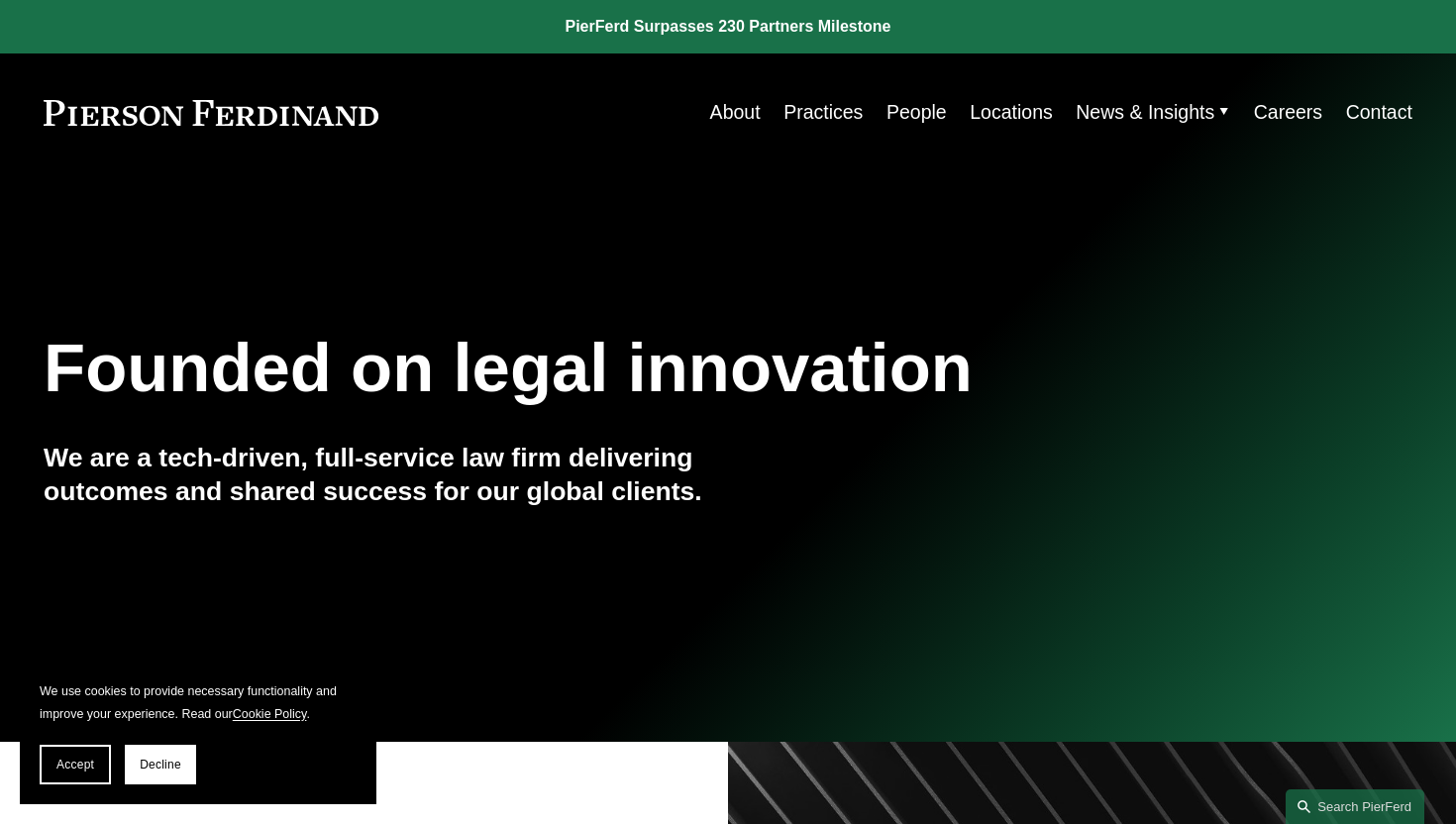 click on "Careers" at bounding box center [1288, 112] 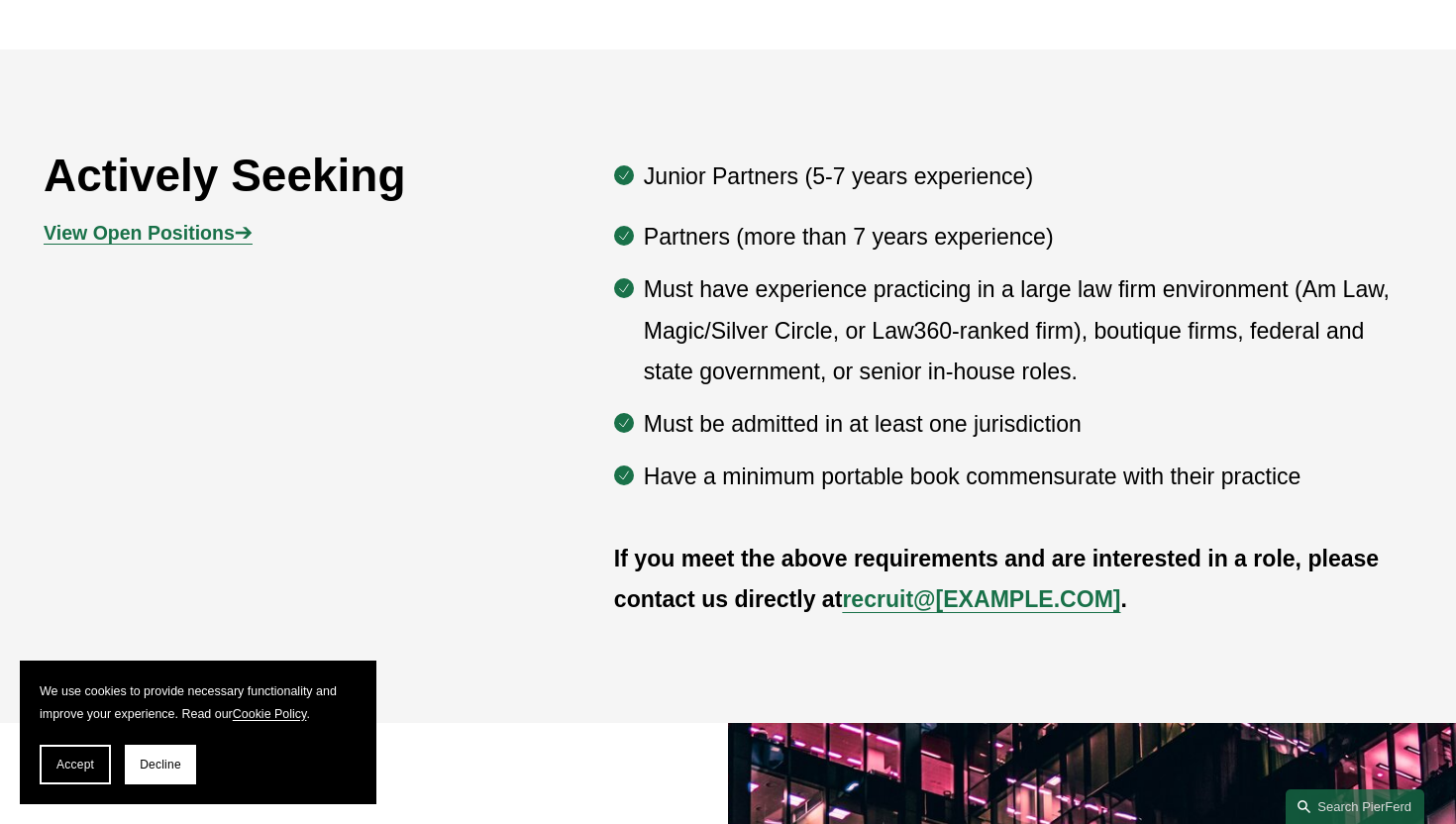 scroll, scrollTop: 1059, scrollLeft: 0, axis: vertical 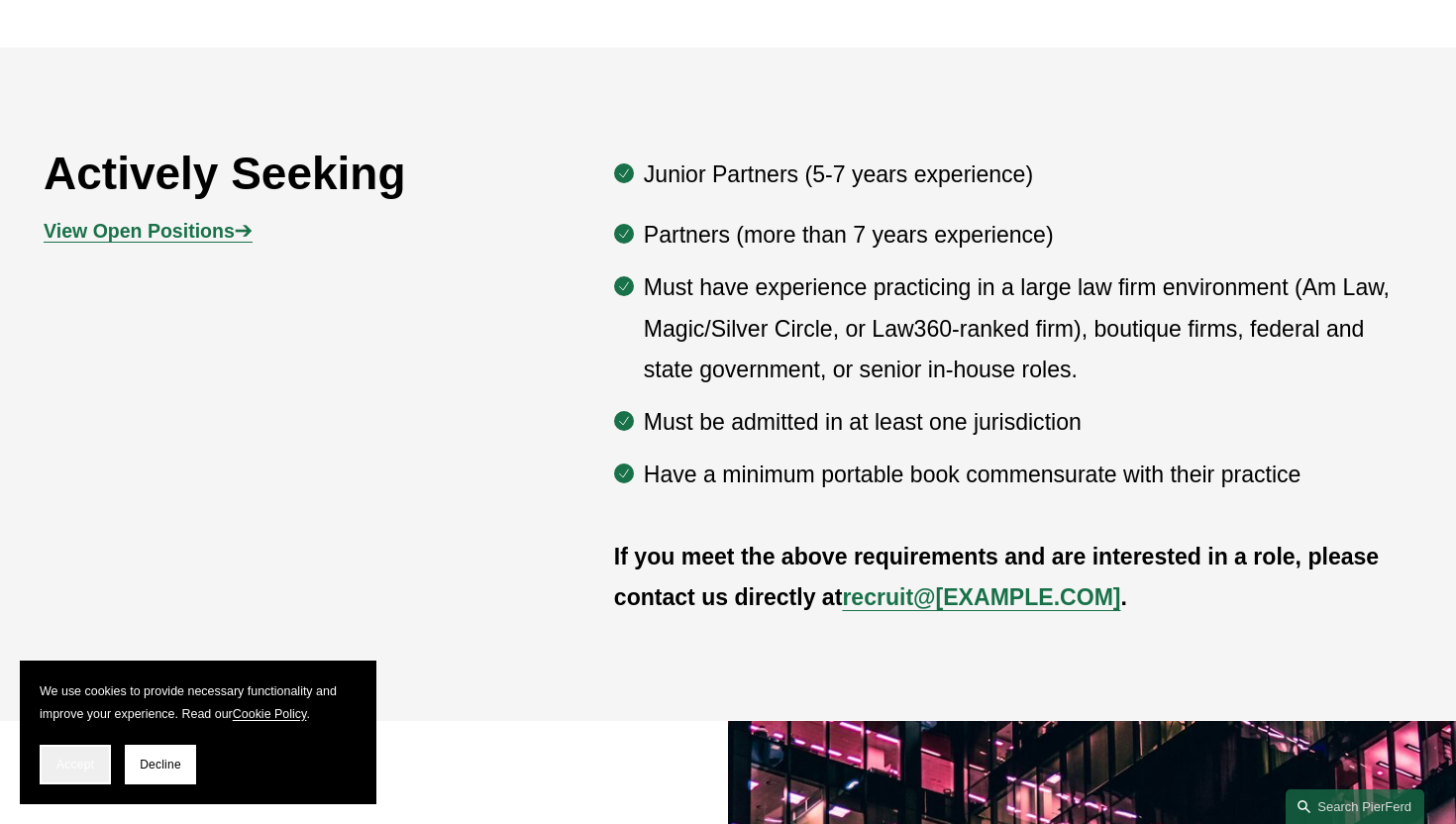 click on "Accept" at bounding box center [75, 765] 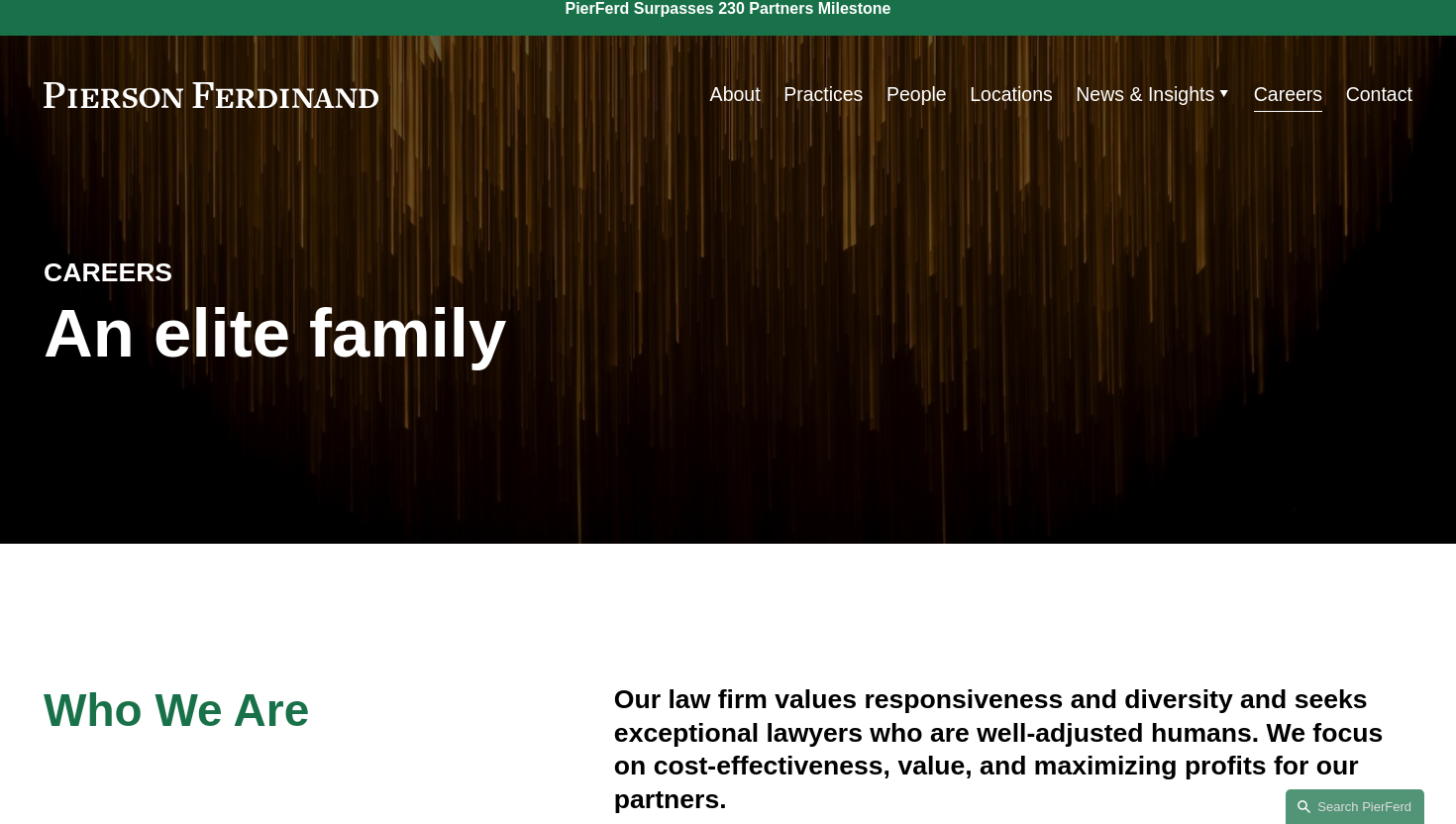 scroll, scrollTop: 0, scrollLeft: 0, axis: both 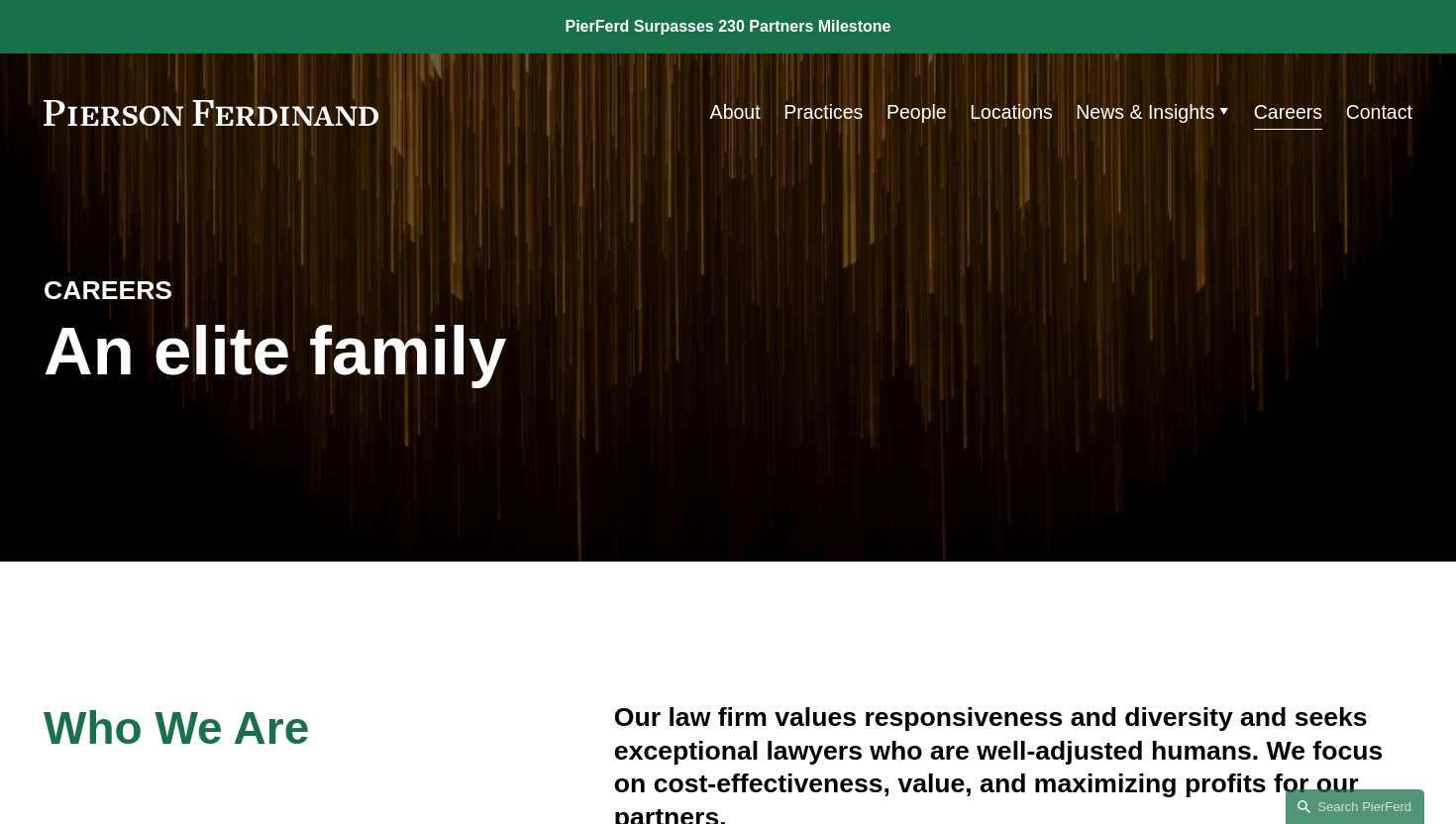 click on "People" at bounding box center (916, 112) 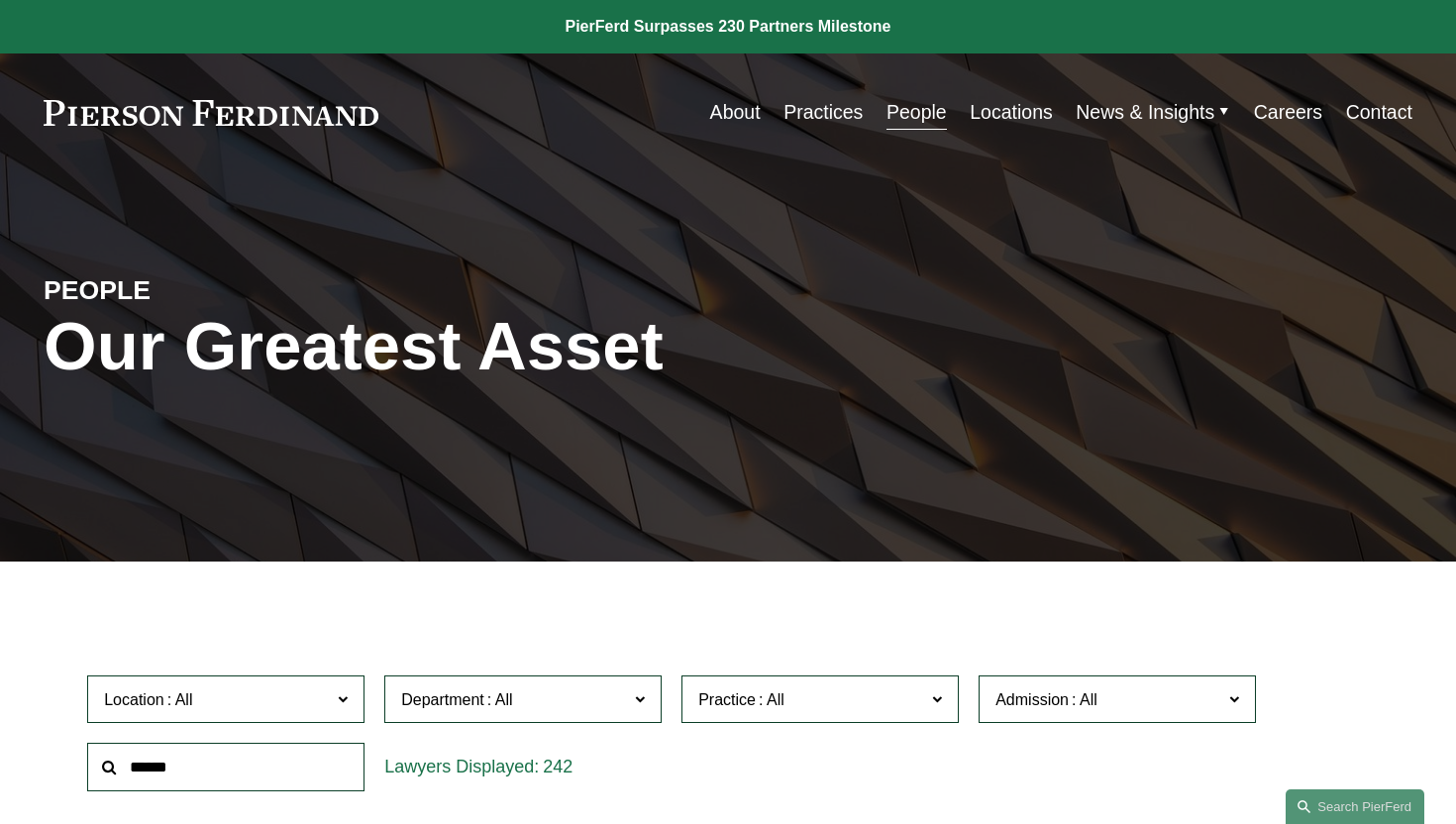 scroll, scrollTop: 0, scrollLeft: 0, axis: both 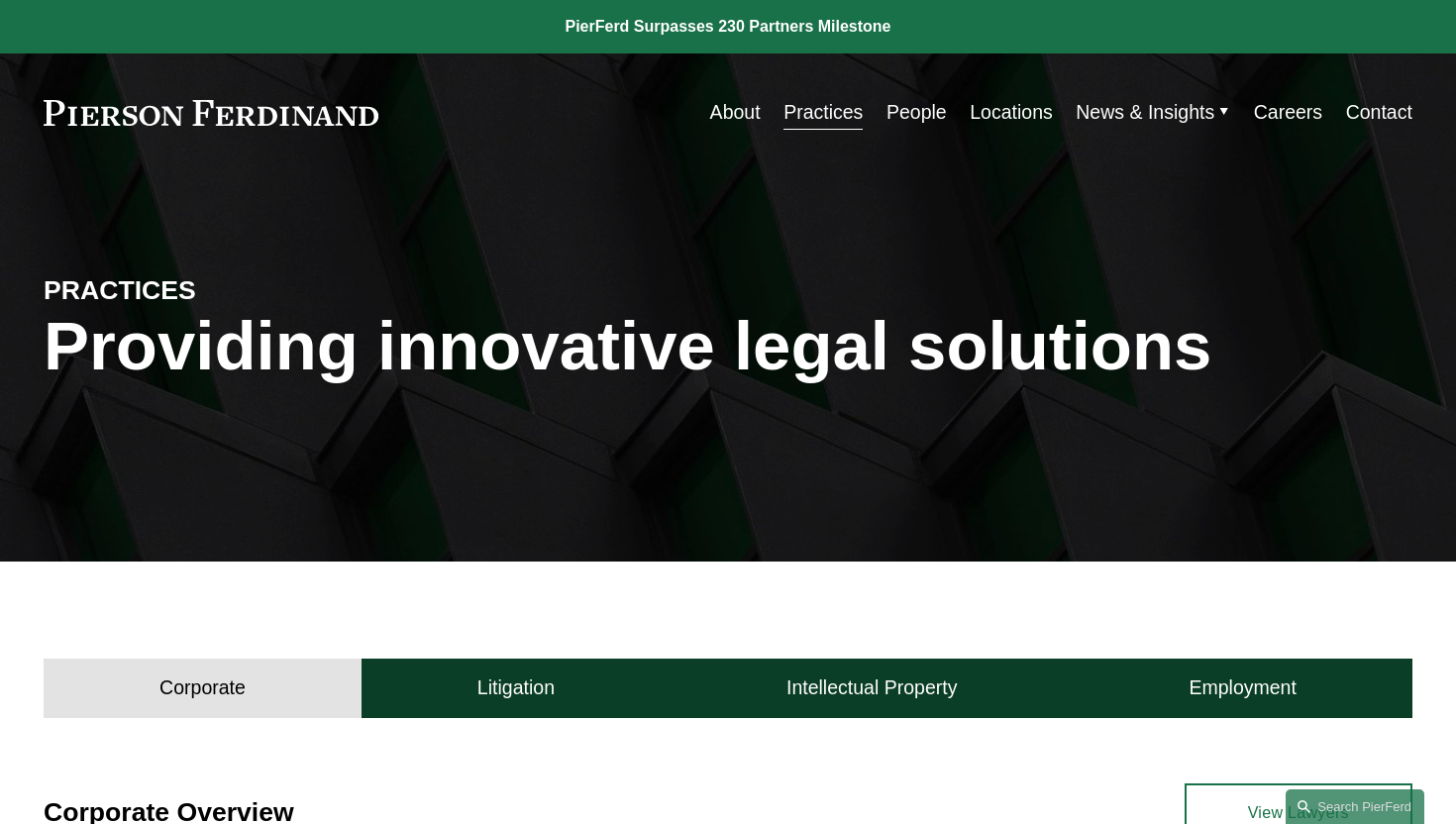 click on "About" at bounding box center (735, 112) 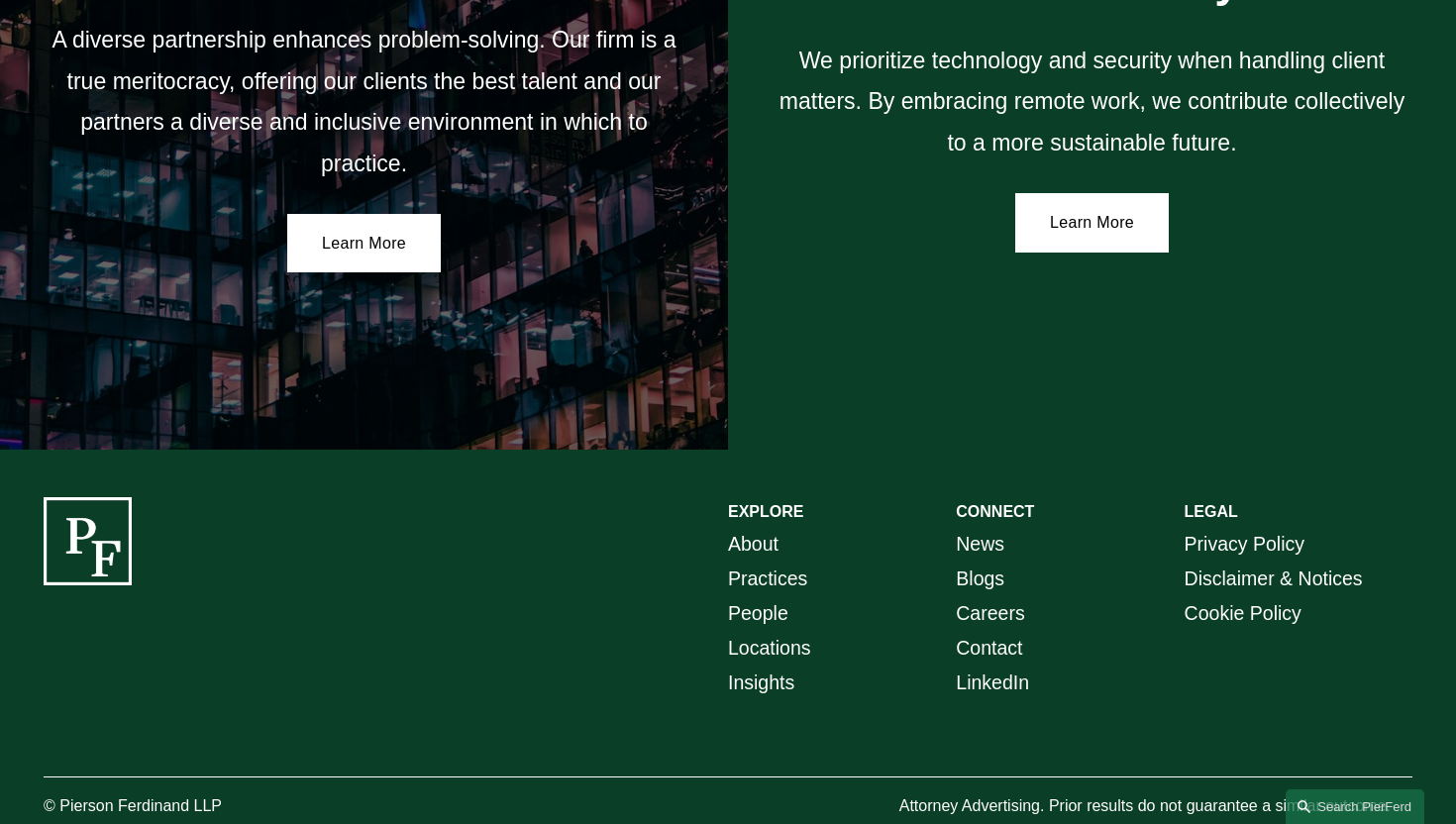 scroll, scrollTop: 3537, scrollLeft: 0, axis: vertical 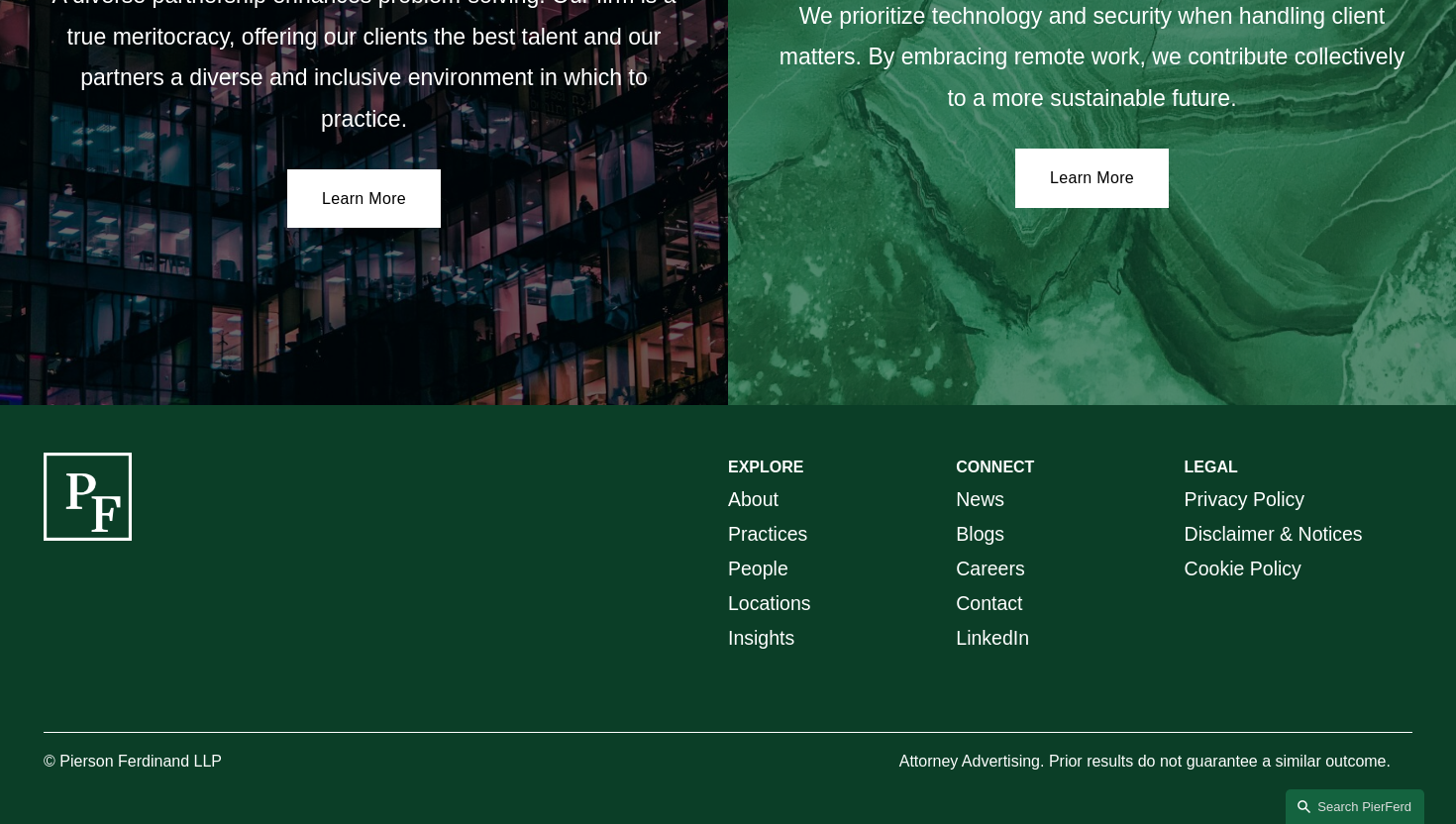 click on "Careers" at bounding box center [989, 568] 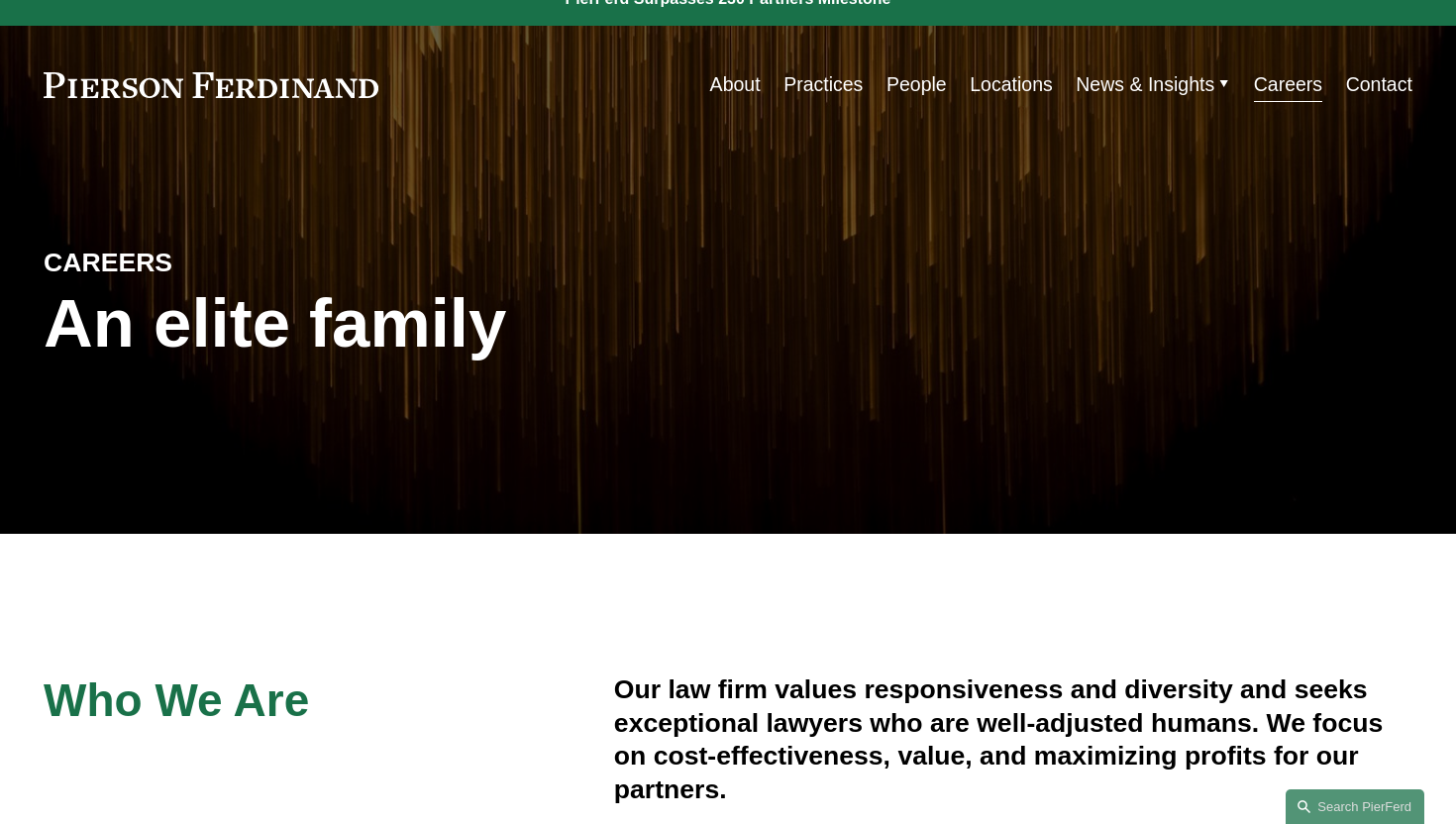scroll, scrollTop: 0, scrollLeft: 0, axis: both 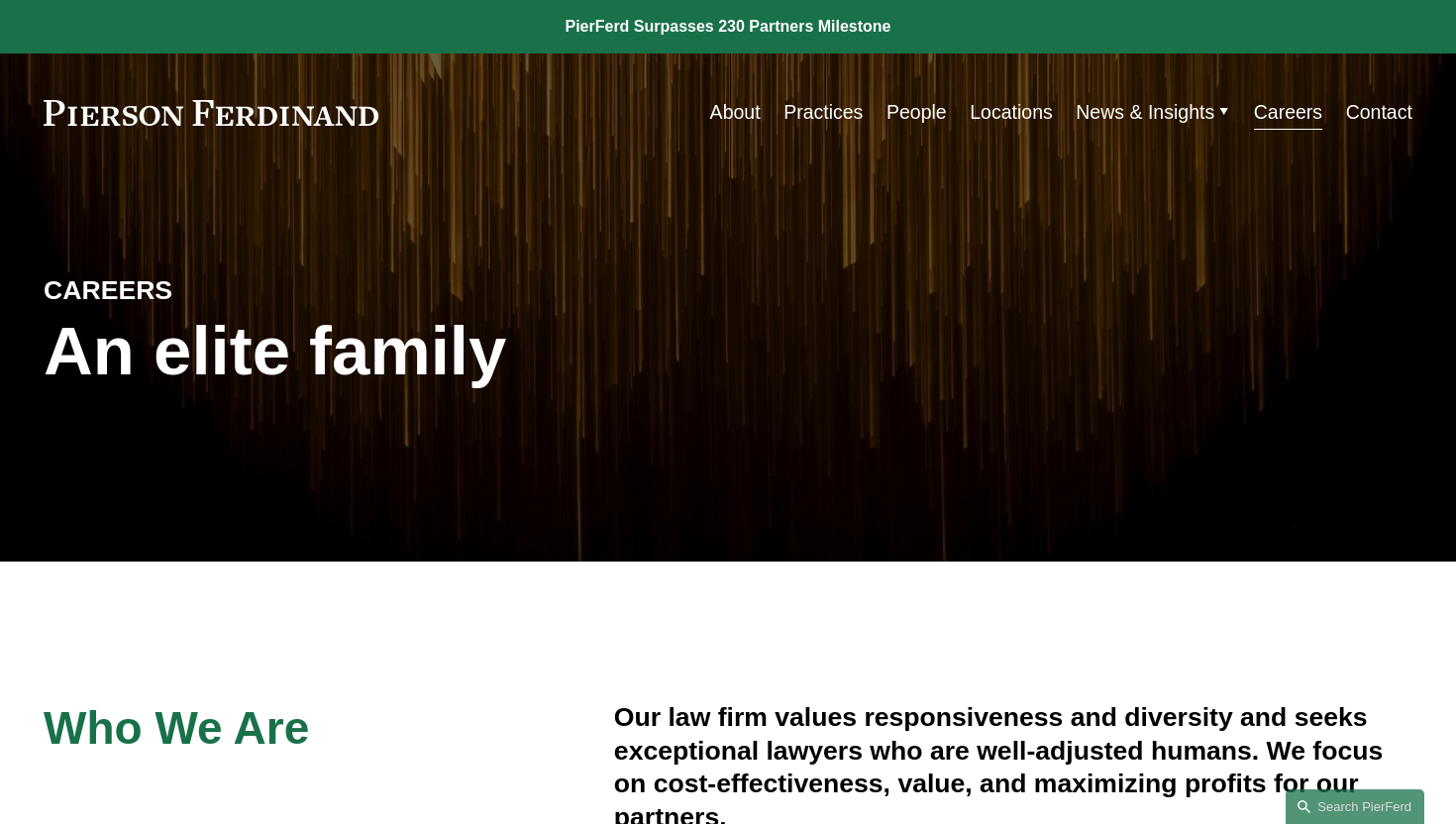 click on "People" at bounding box center [916, 112] 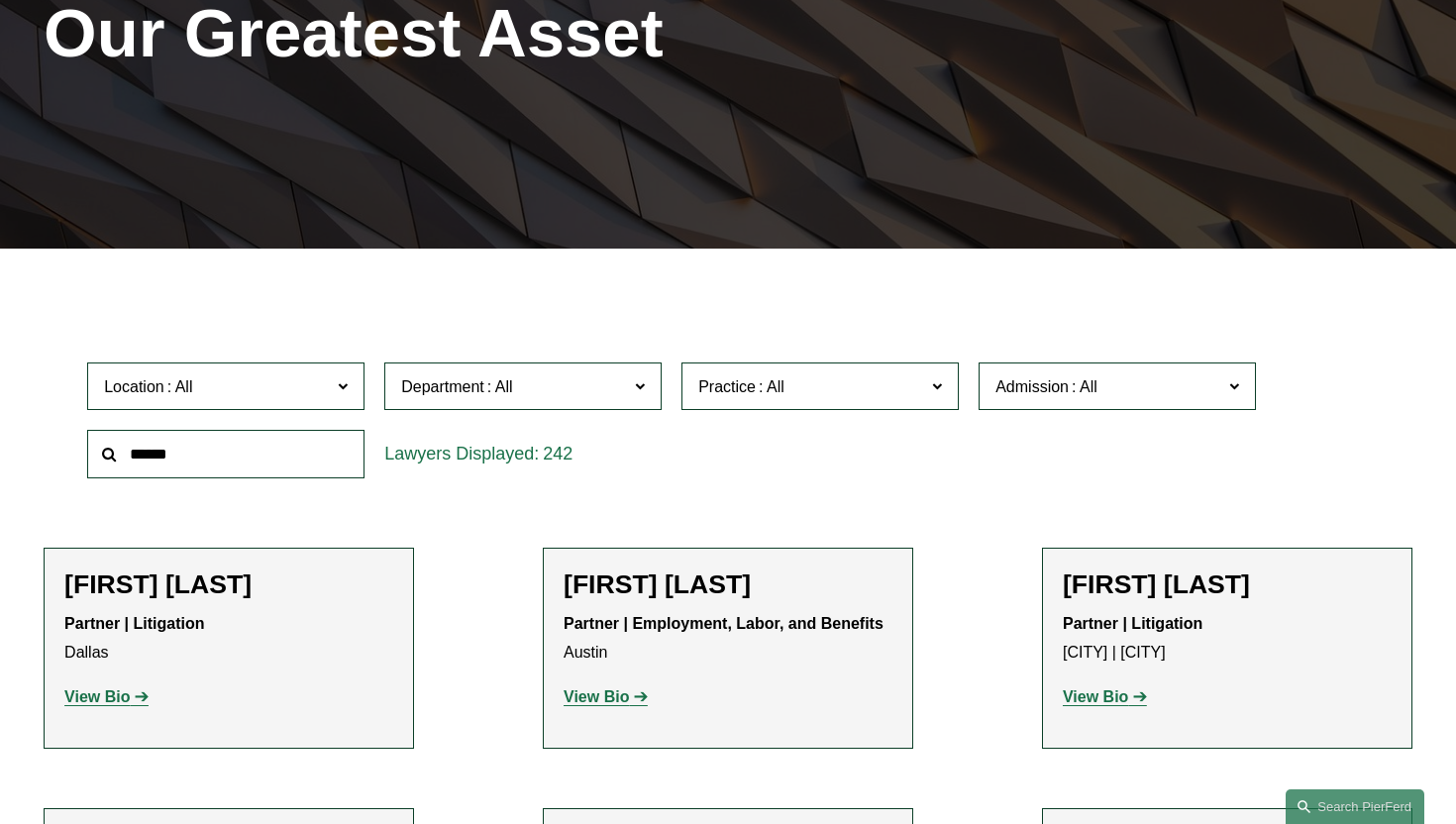 scroll, scrollTop: 332, scrollLeft: 0, axis: vertical 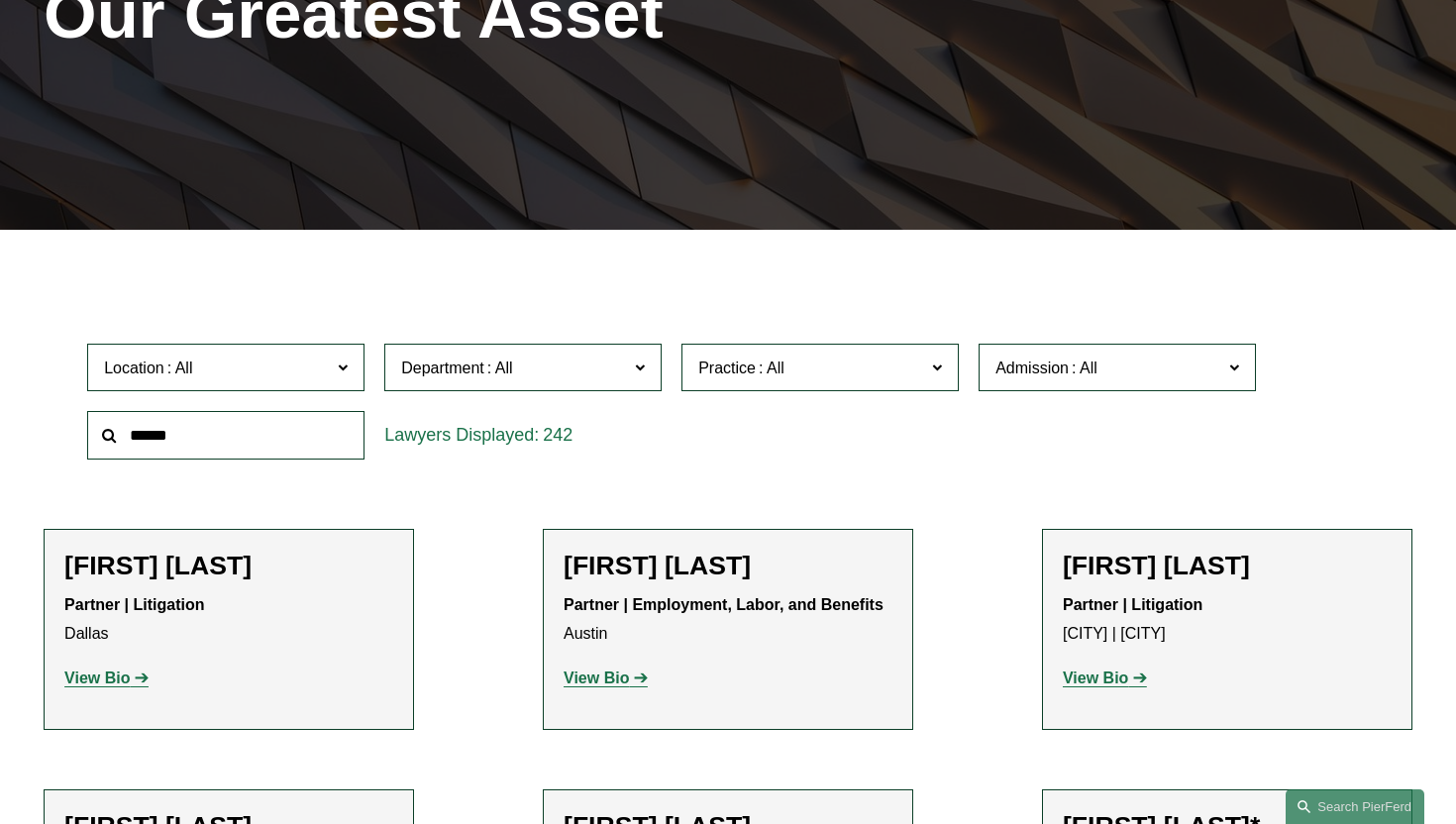 click 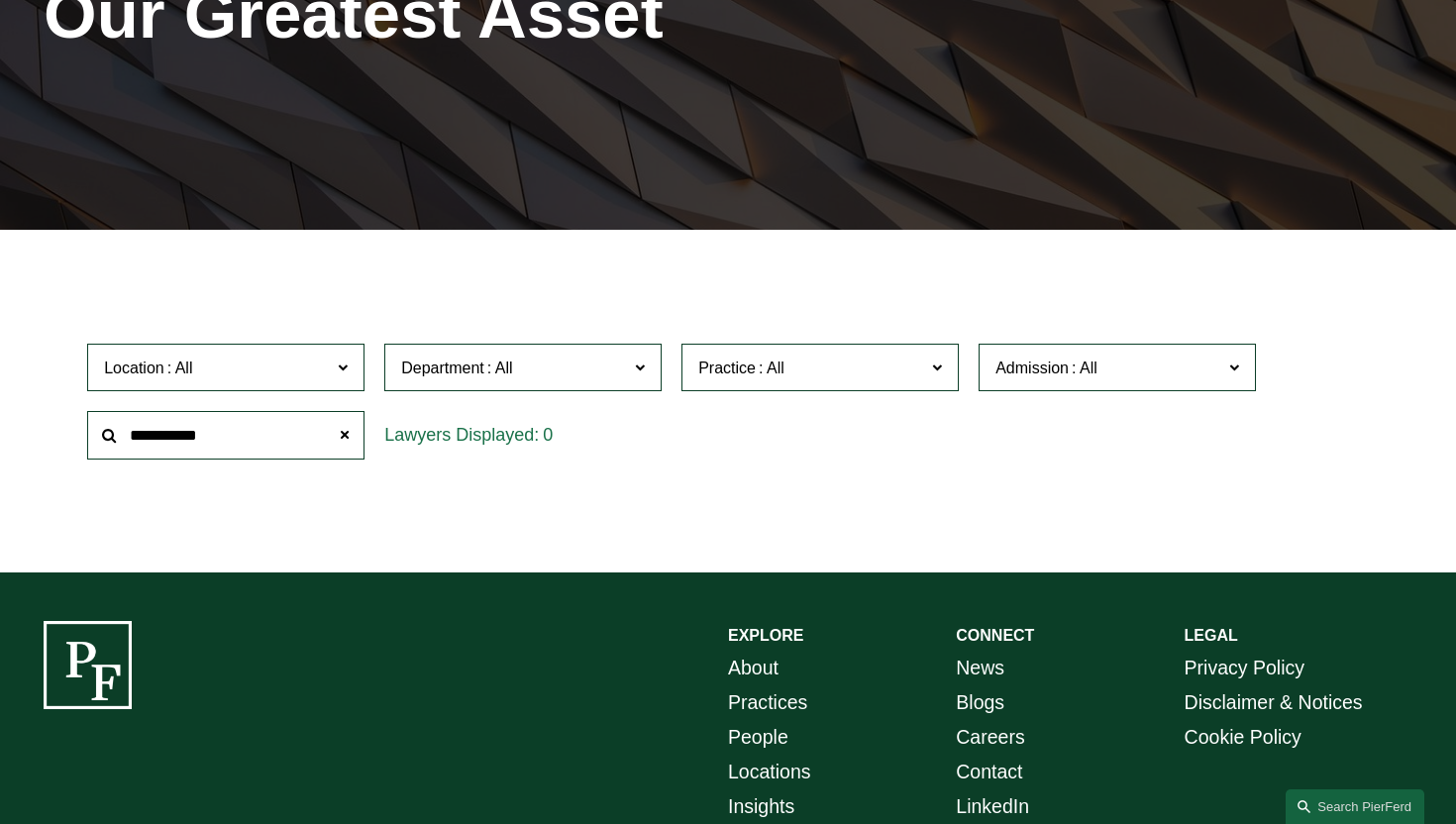 click on "**********" 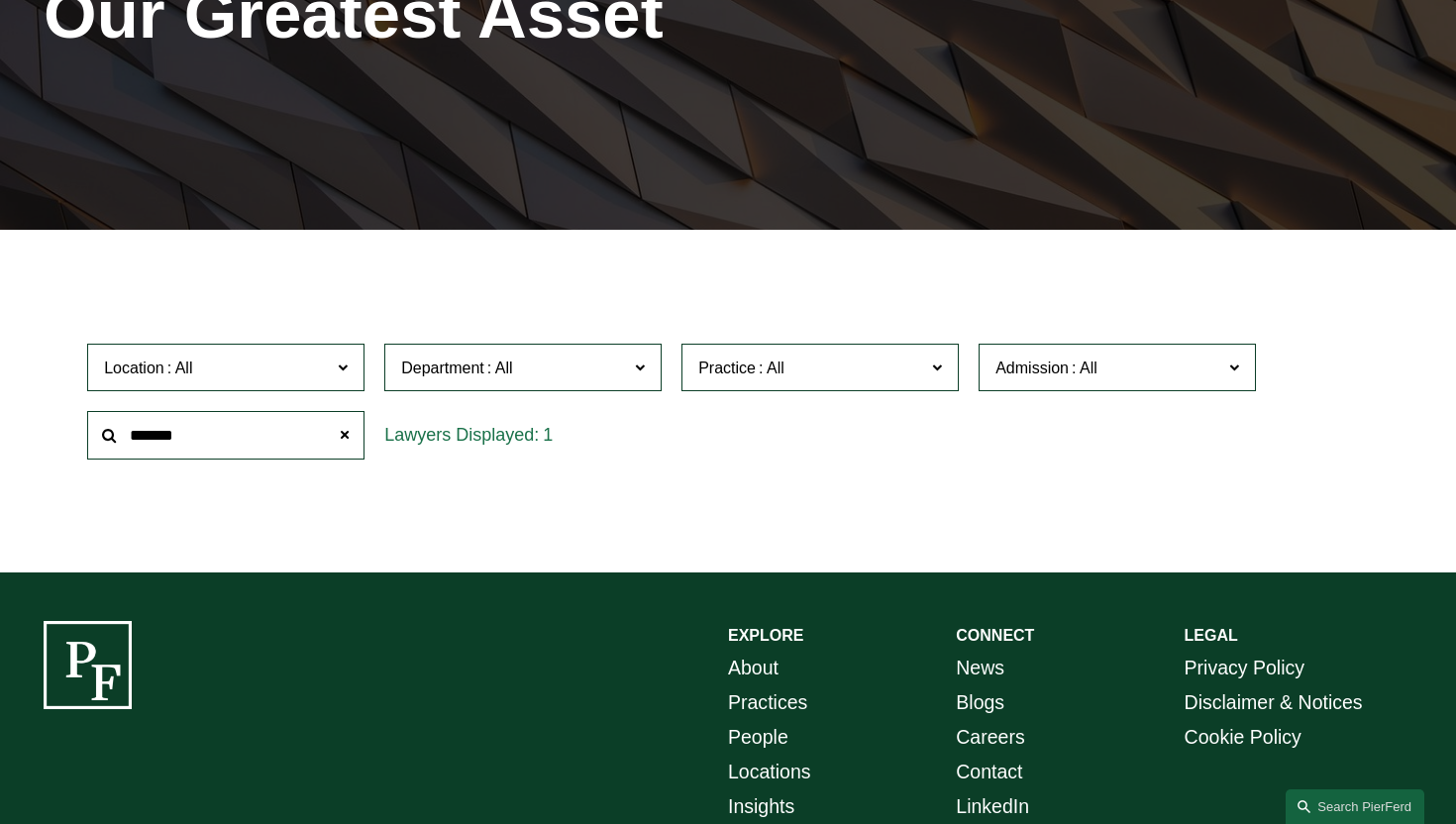 click on "*******" 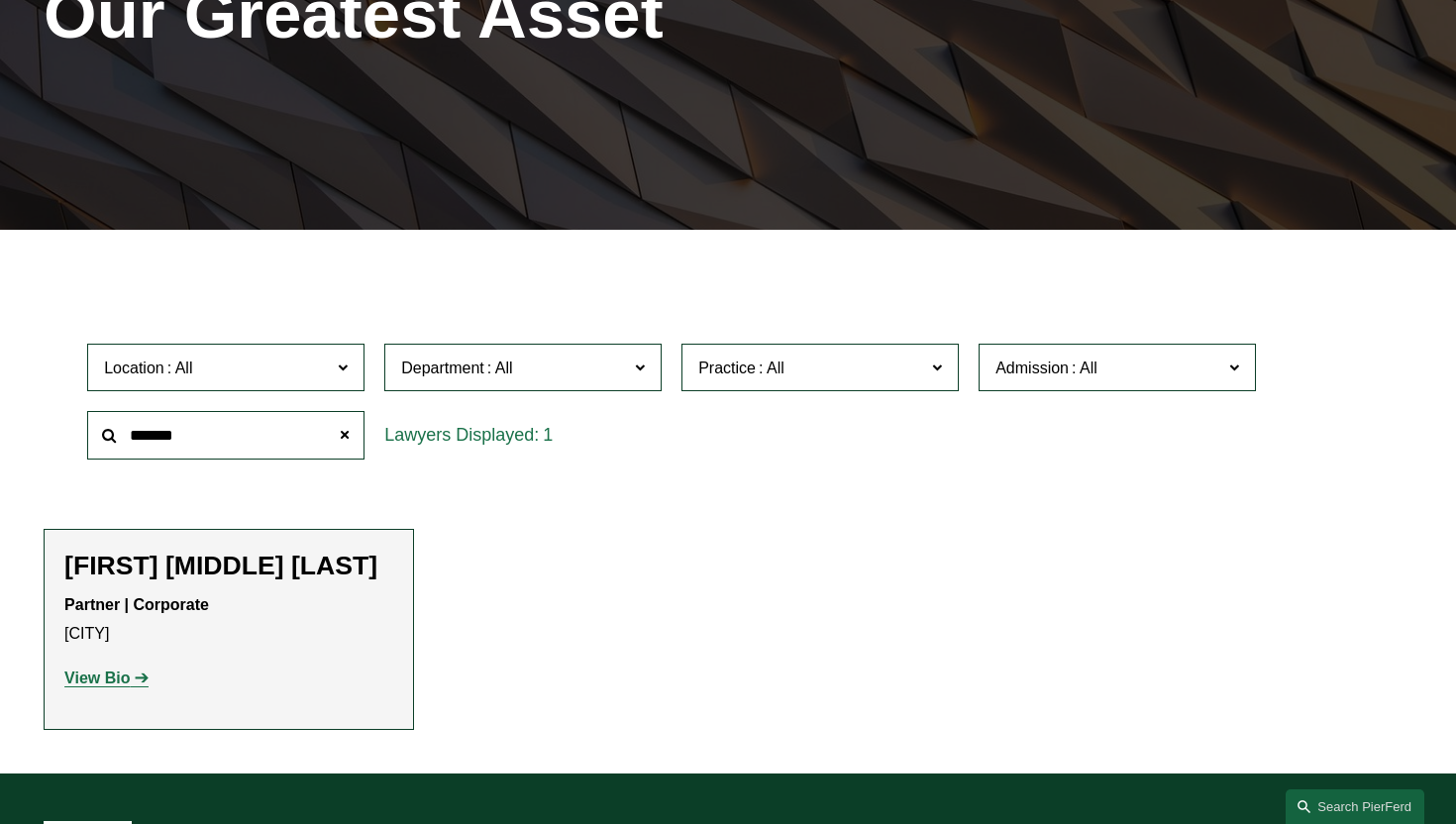 type on "*******" 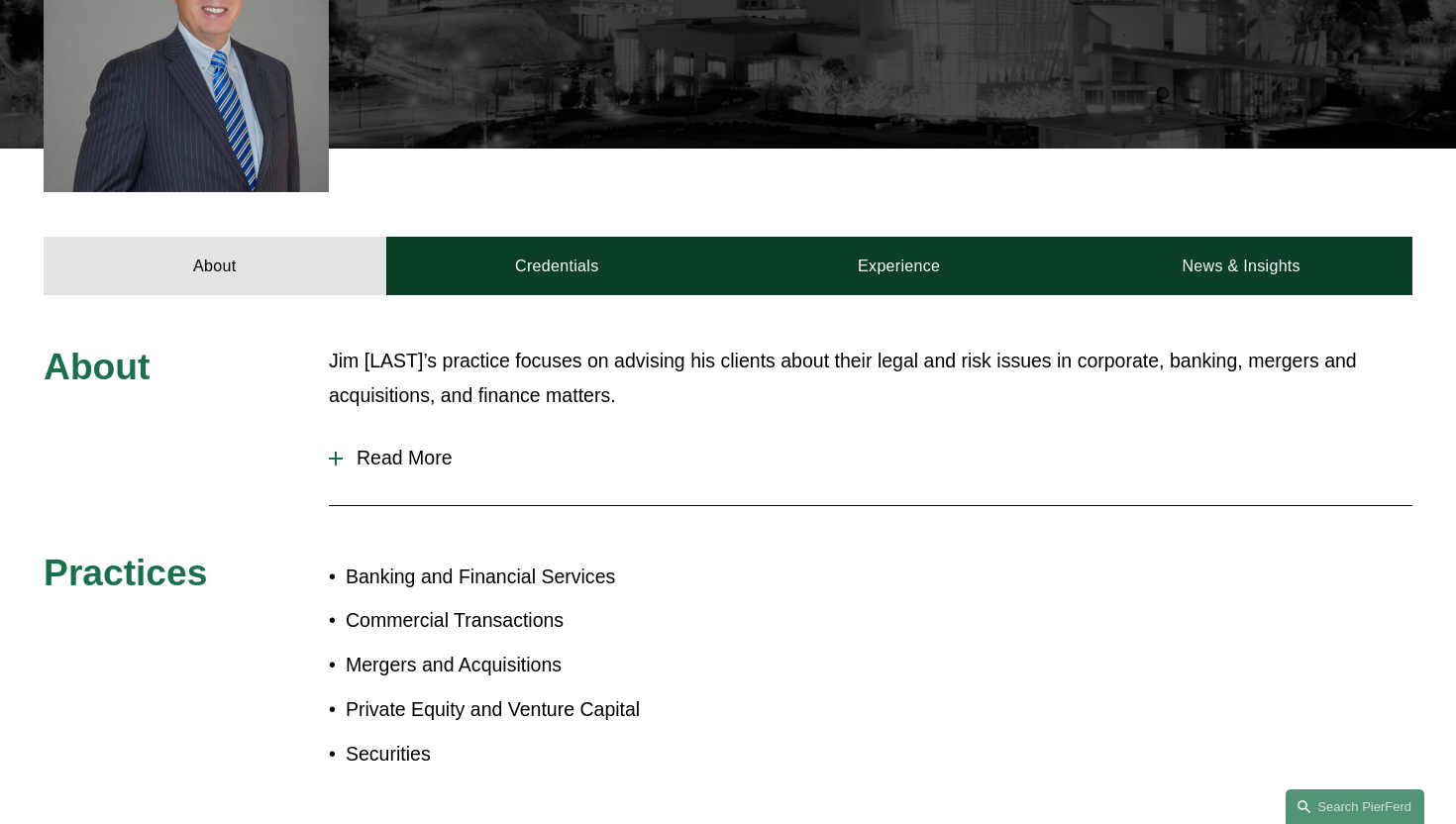 scroll, scrollTop: 625, scrollLeft: 0, axis: vertical 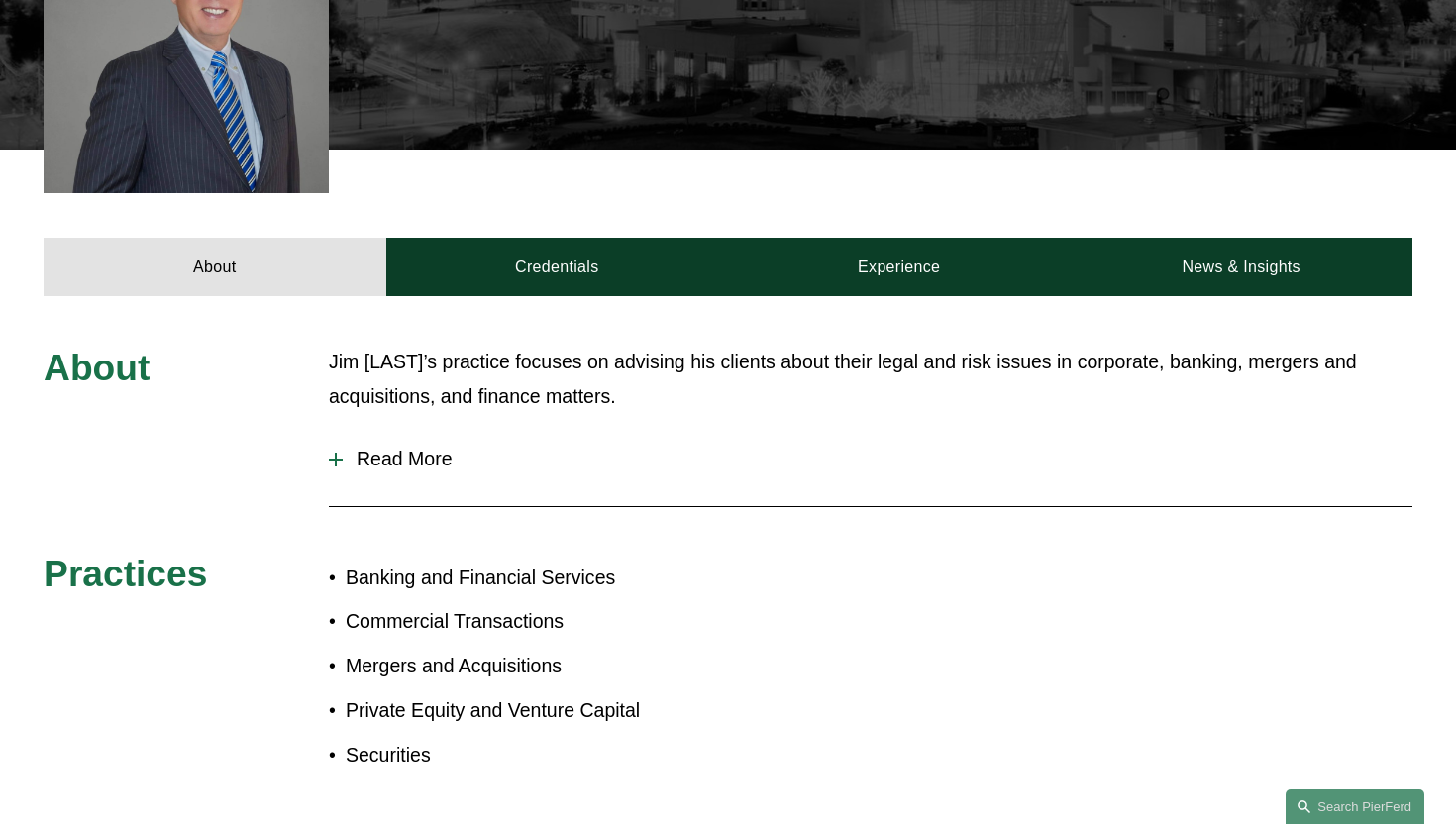 click on "Read More" at bounding box center [878, 459] 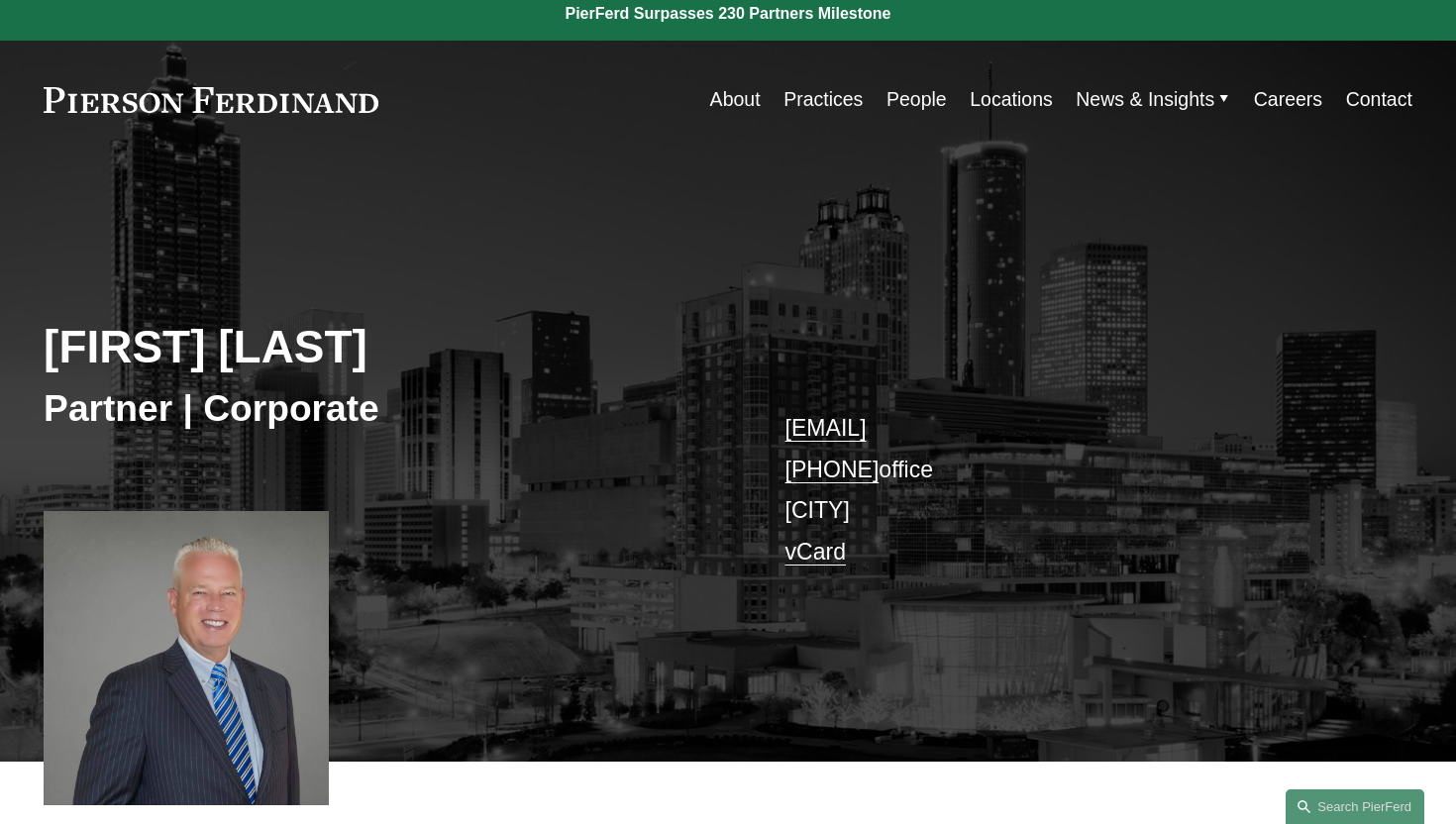 scroll, scrollTop: 0, scrollLeft: 0, axis: both 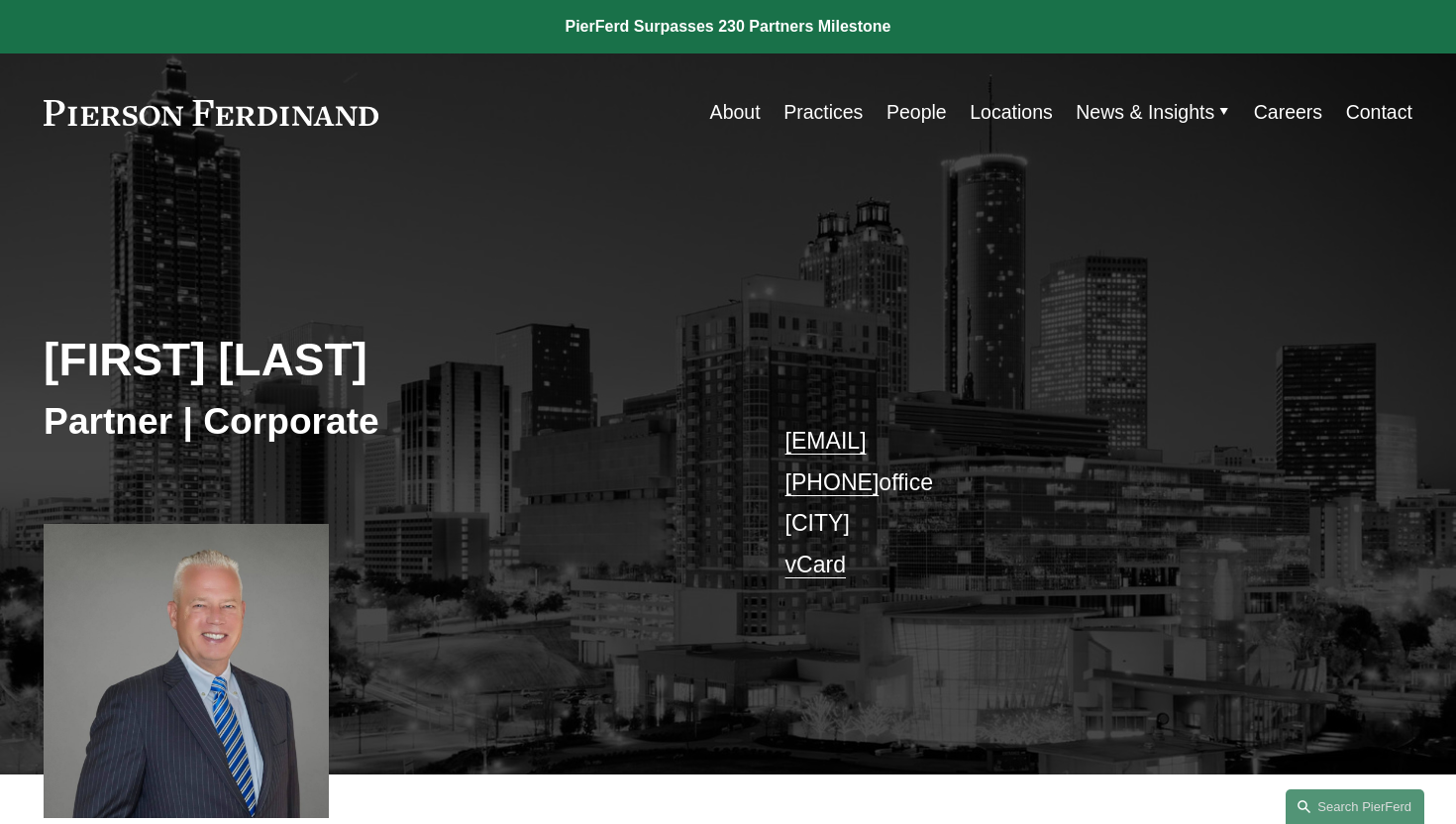 click on "About" at bounding box center [735, 112] 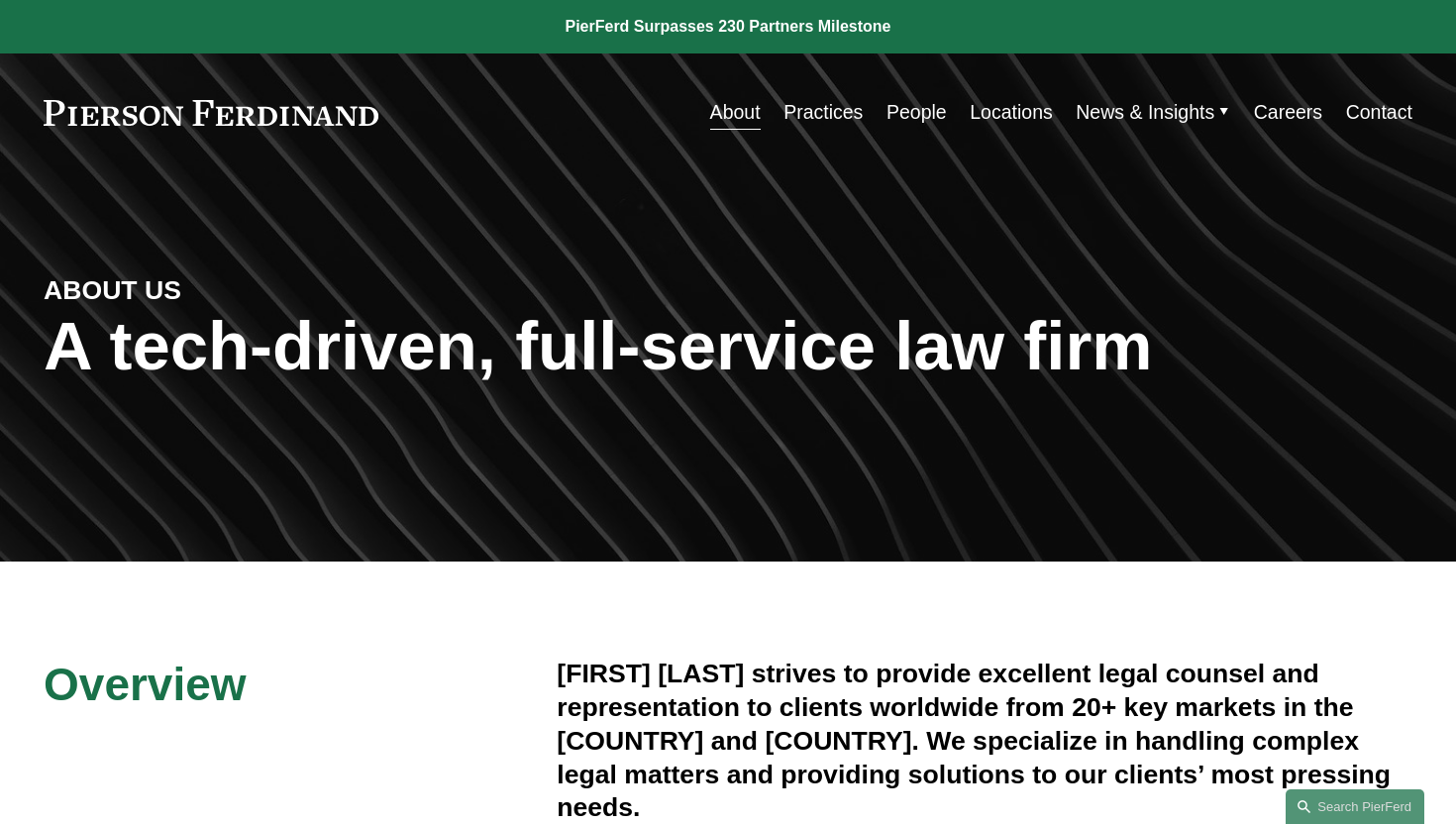 scroll, scrollTop: 0, scrollLeft: 0, axis: both 